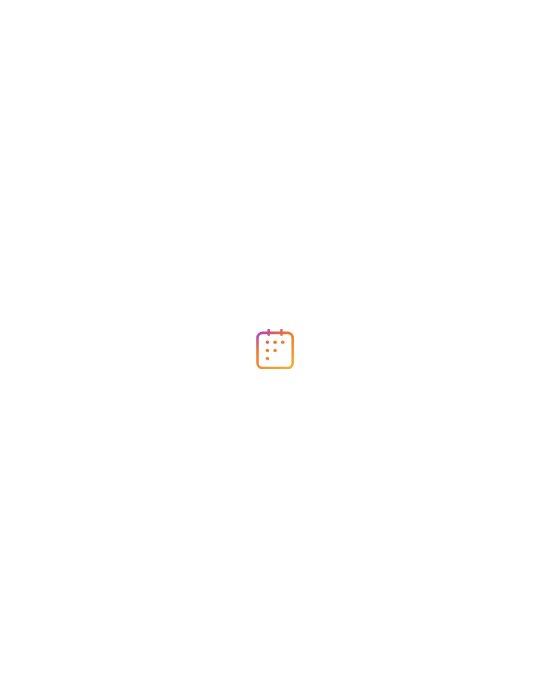 scroll, scrollTop: 0, scrollLeft: 0, axis: both 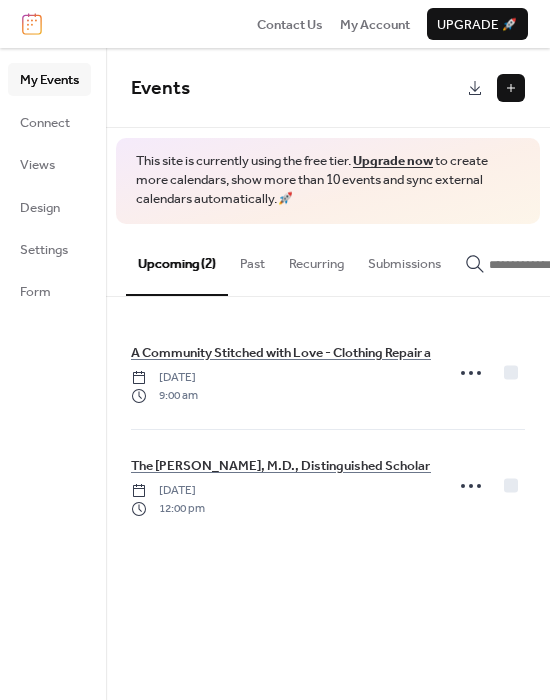 click at bounding box center [511, 88] 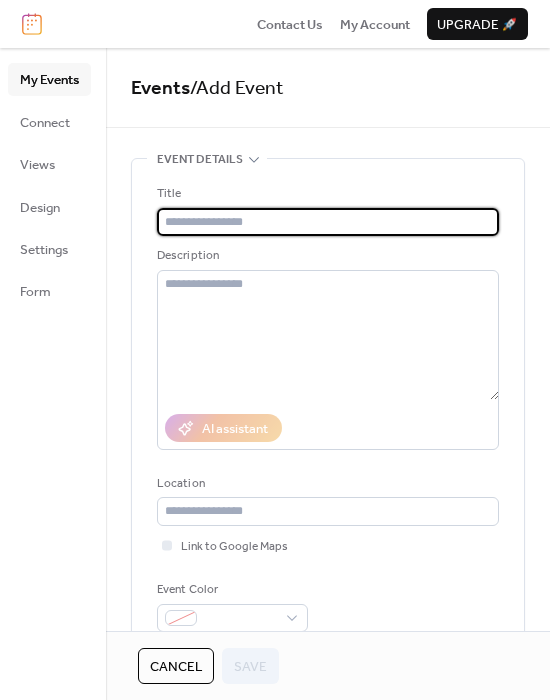 click at bounding box center (328, 222) 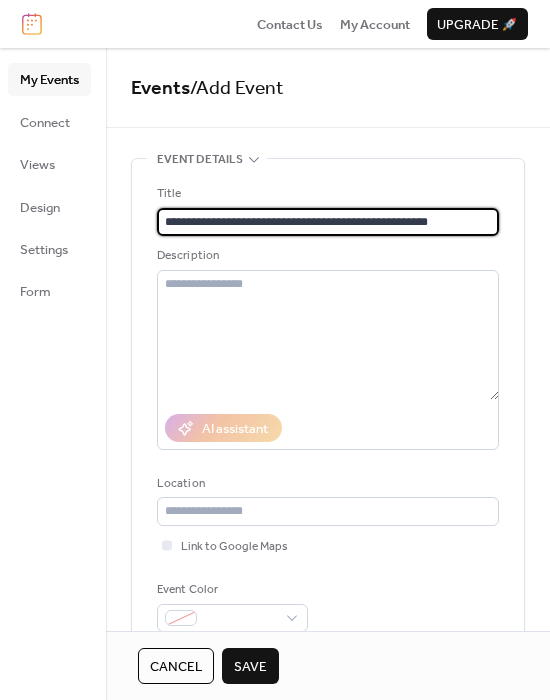 type on "**********" 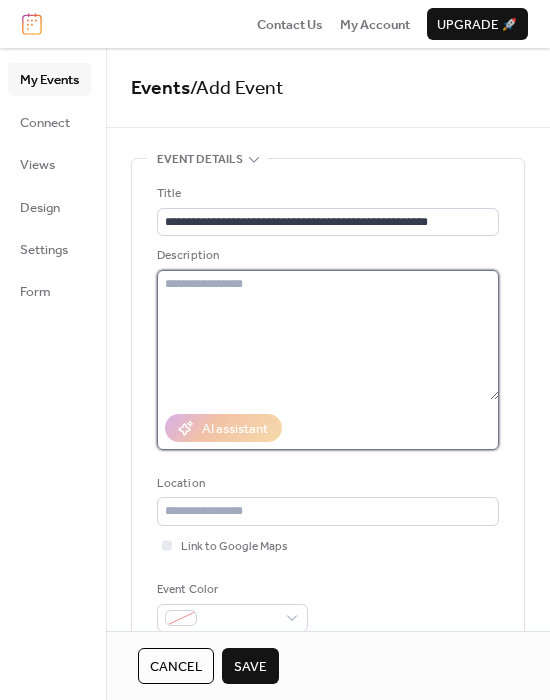 click at bounding box center (328, 335) 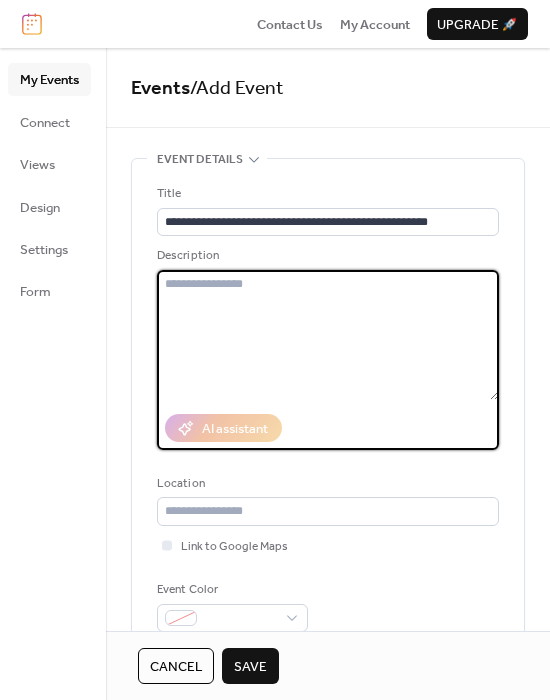 paste on "**********" 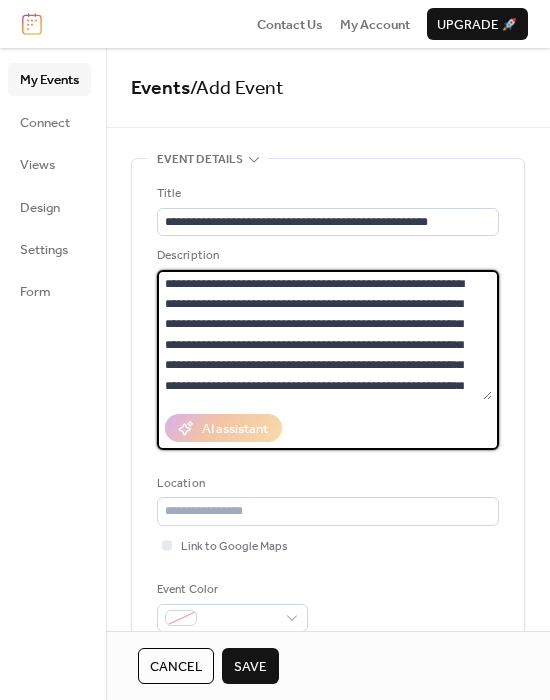 scroll, scrollTop: 120, scrollLeft: 0, axis: vertical 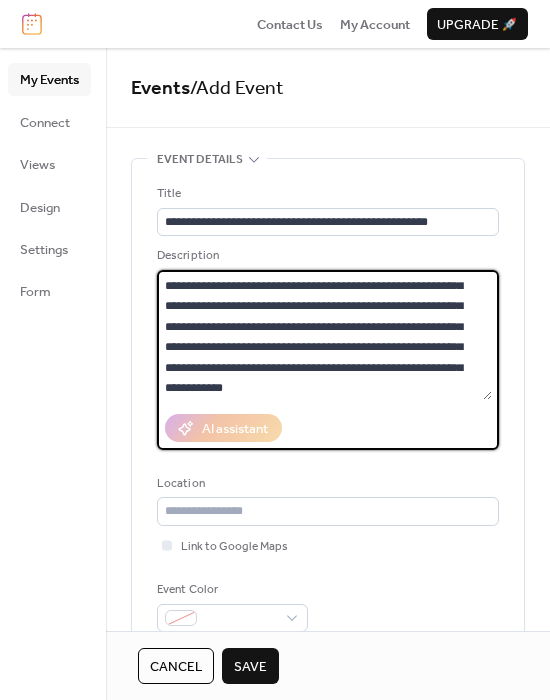type on "**********" 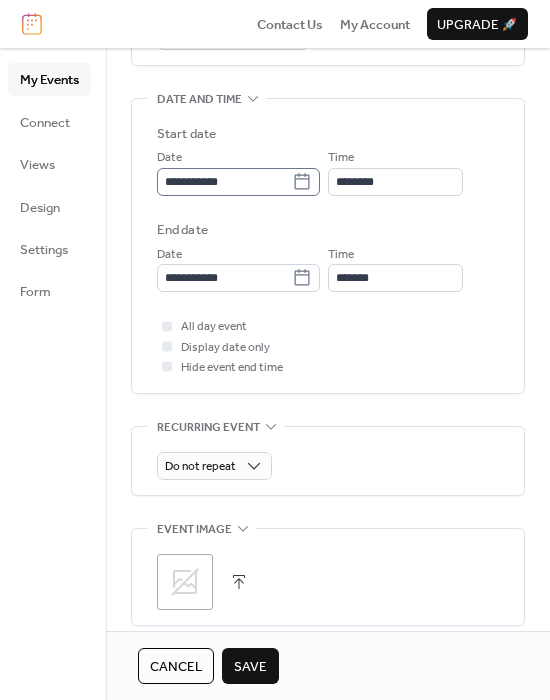scroll, scrollTop: 600, scrollLeft: 0, axis: vertical 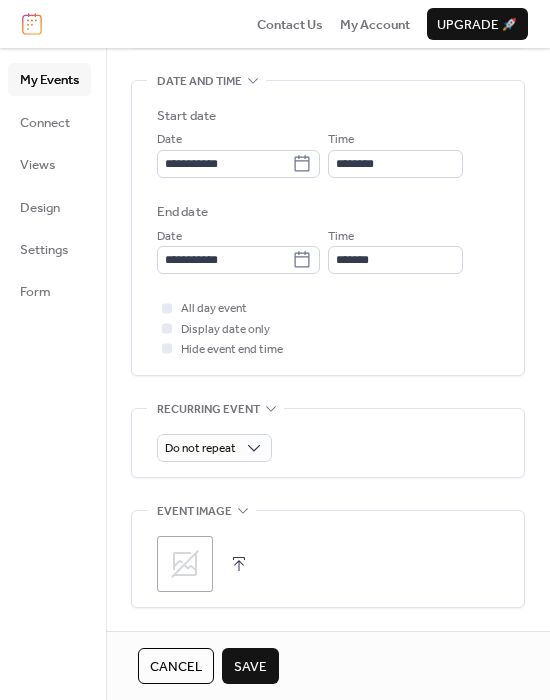 click 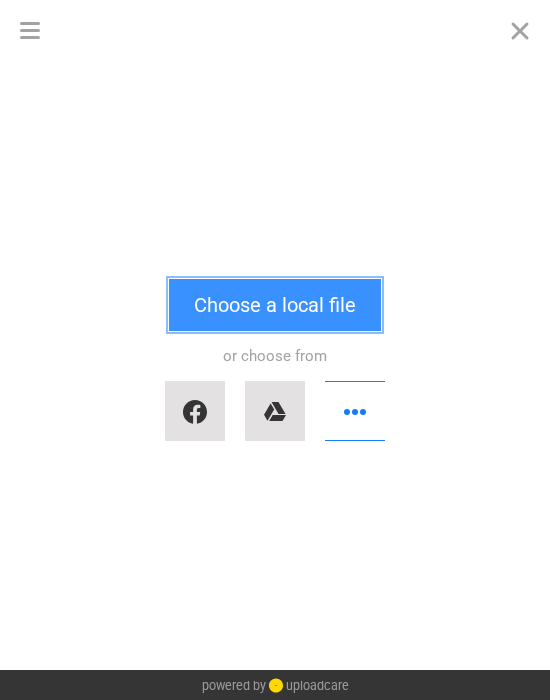 click on "Choose a local file" at bounding box center [275, 305] 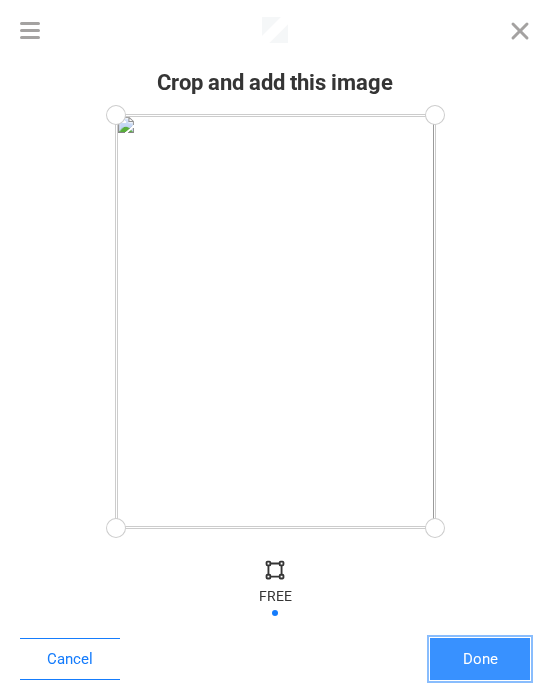 click on "Done" at bounding box center (480, 659) 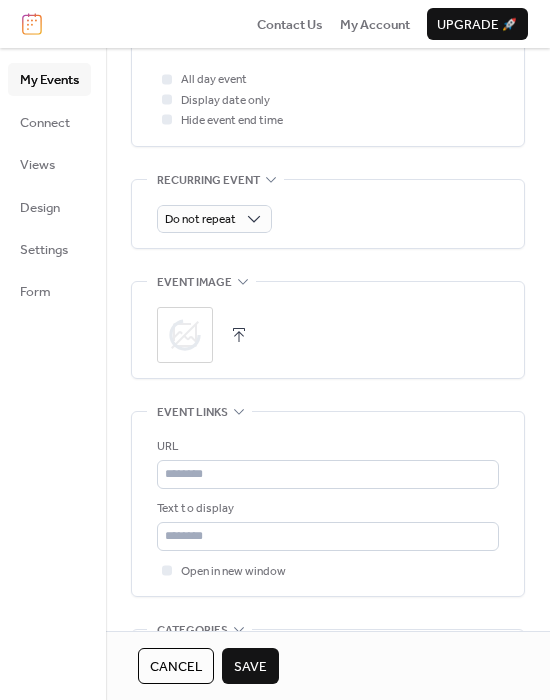 scroll, scrollTop: 900, scrollLeft: 0, axis: vertical 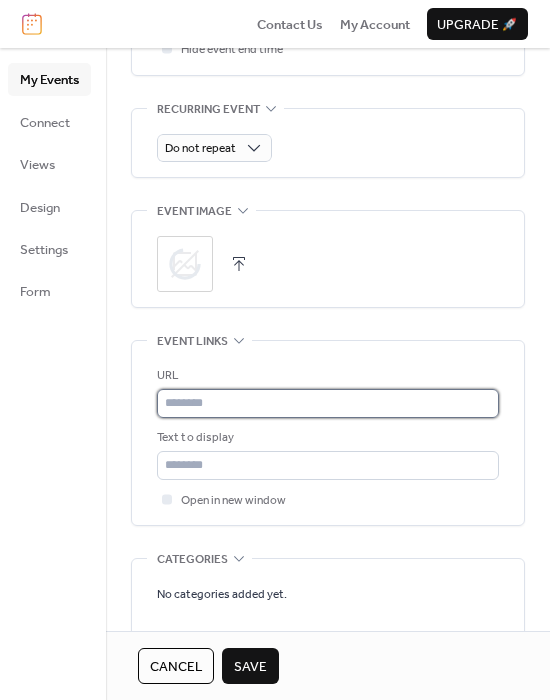 click at bounding box center [328, 403] 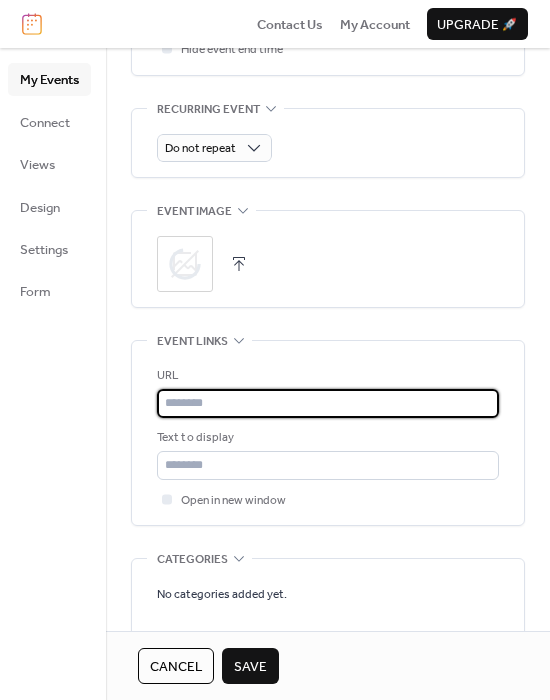 paste on "**********" 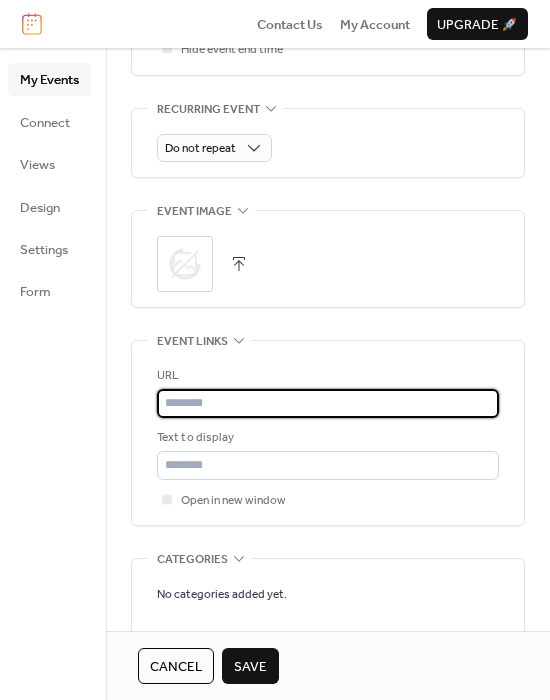type on "**********" 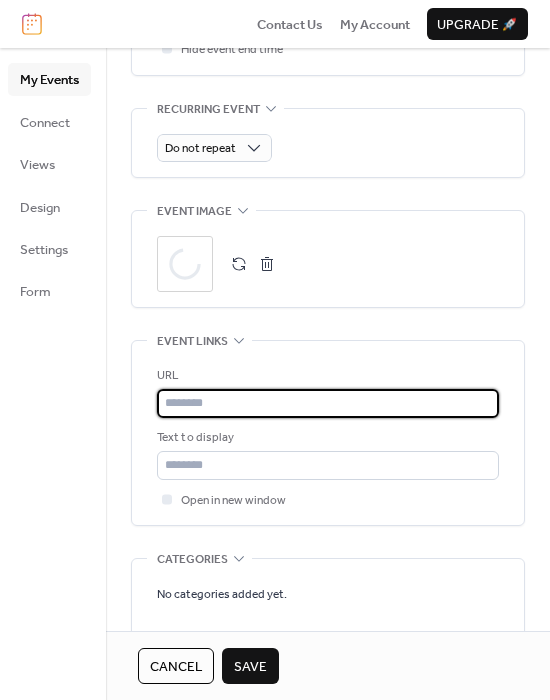 scroll, scrollTop: 0, scrollLeft: 0, axis: both 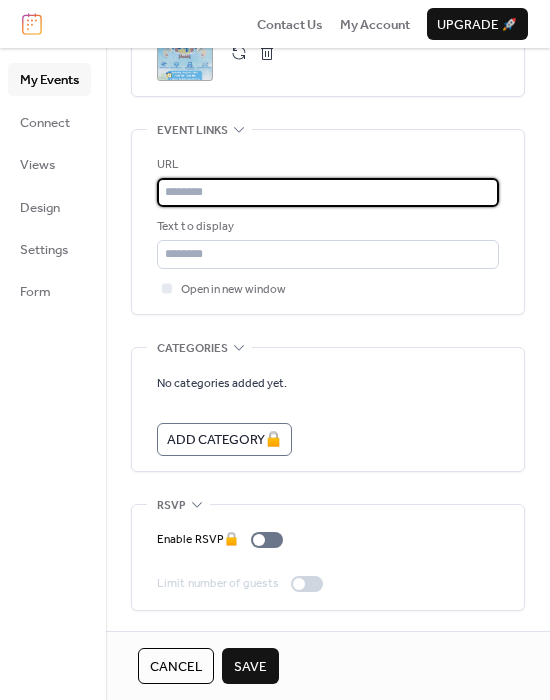 click at bounding box center (324, 192) 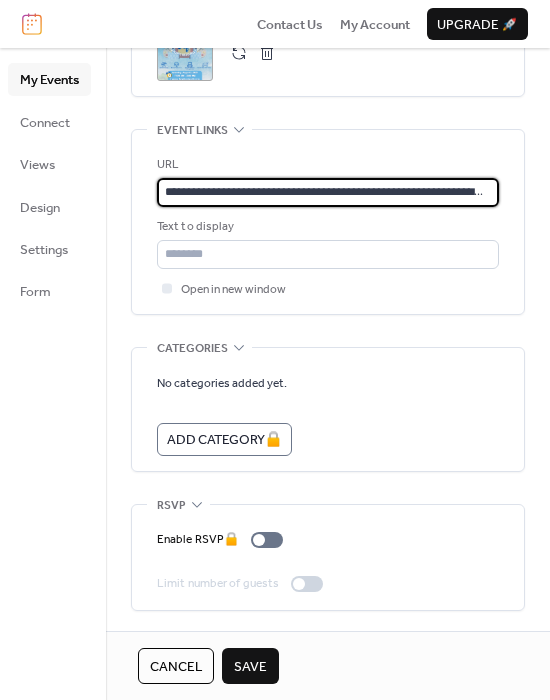 scroll, scrollTop: 0, scrollLeft: 243, axis: horizontal 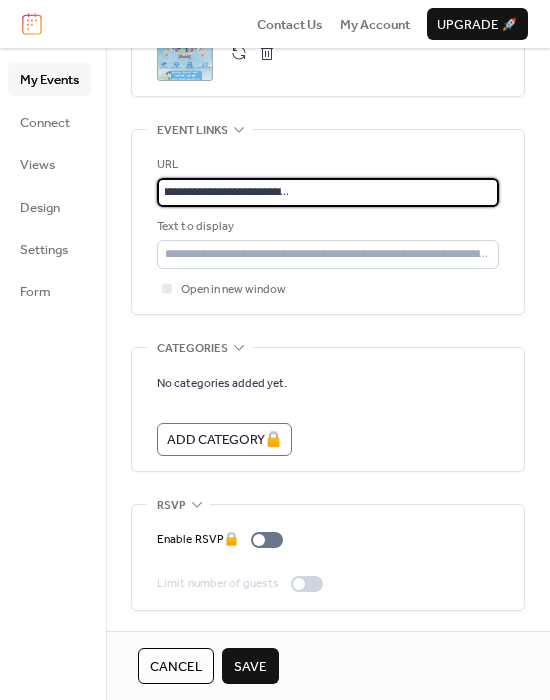 type on "**********" 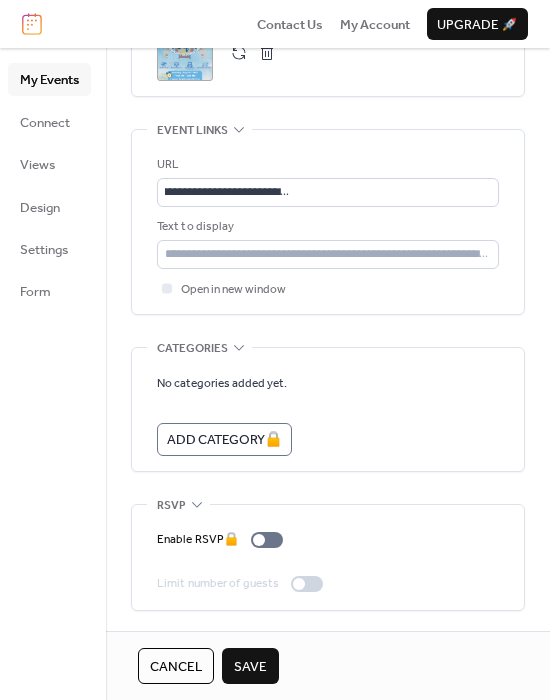 scroll, scrollTop: 0, scrollLeft: 0, axis: both 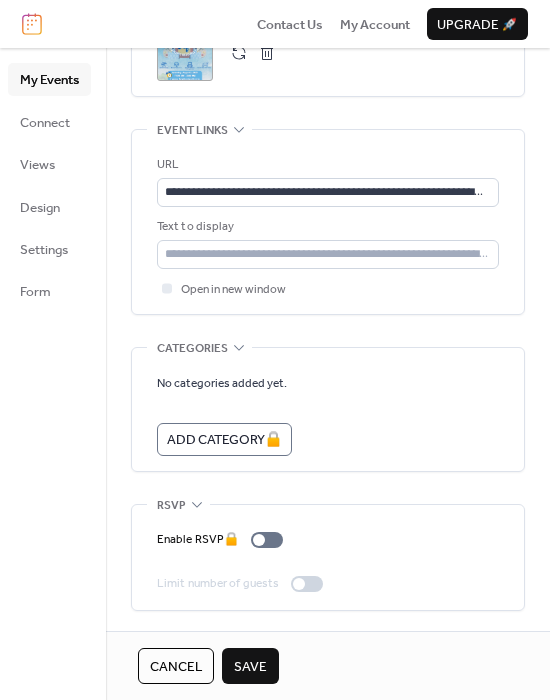 click on "Text to display" at bounding box center [326, 227] 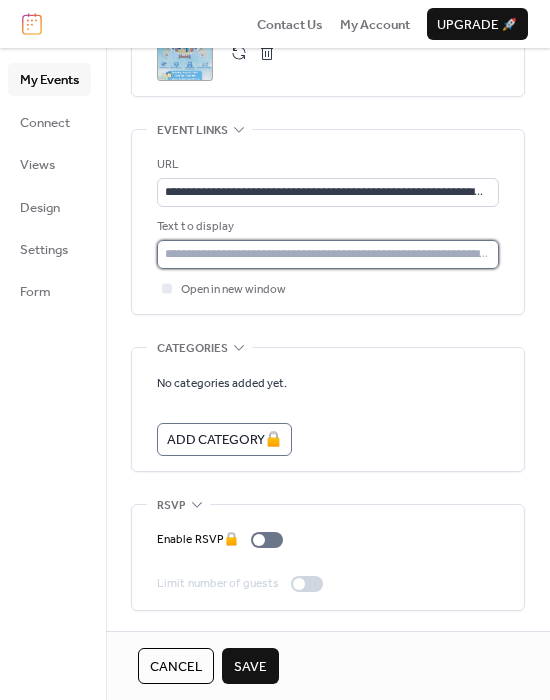 click at bounding box center (328, 254) 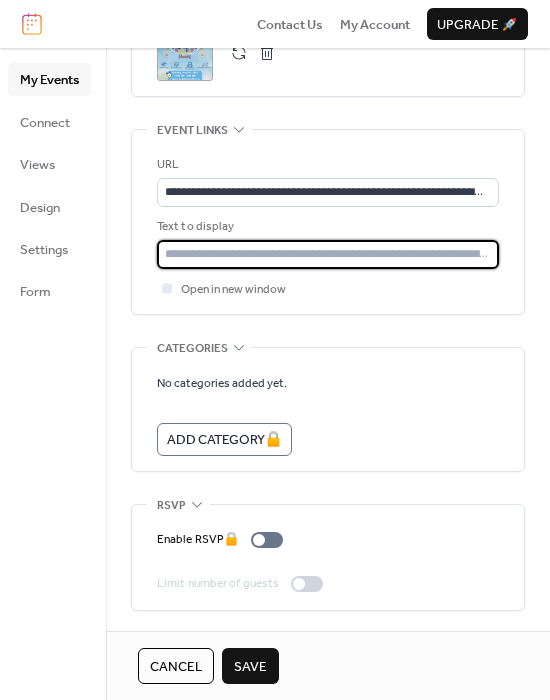 type on "**********" 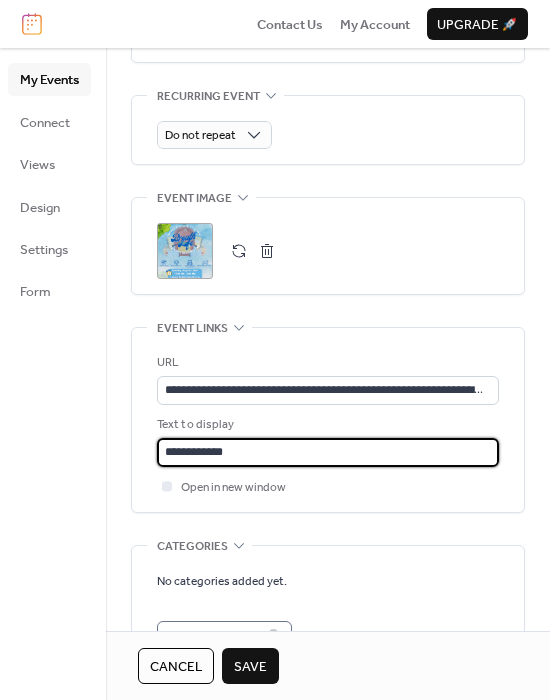 scroll, scrollTop: 666, scrollLeft: 0, axis: vertical 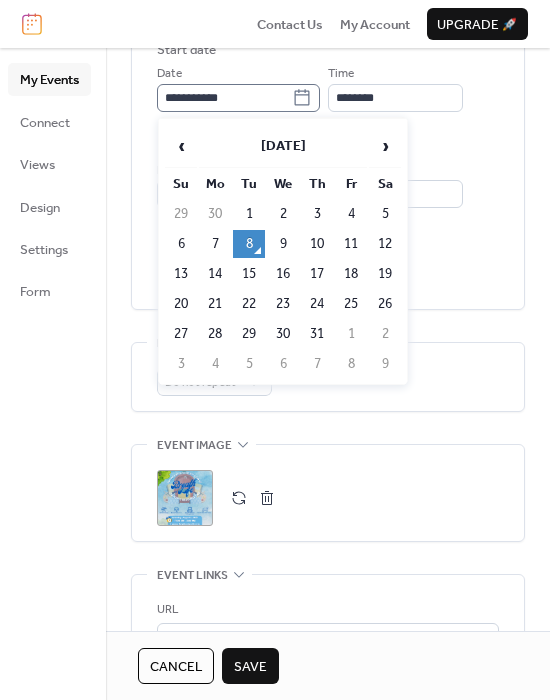click 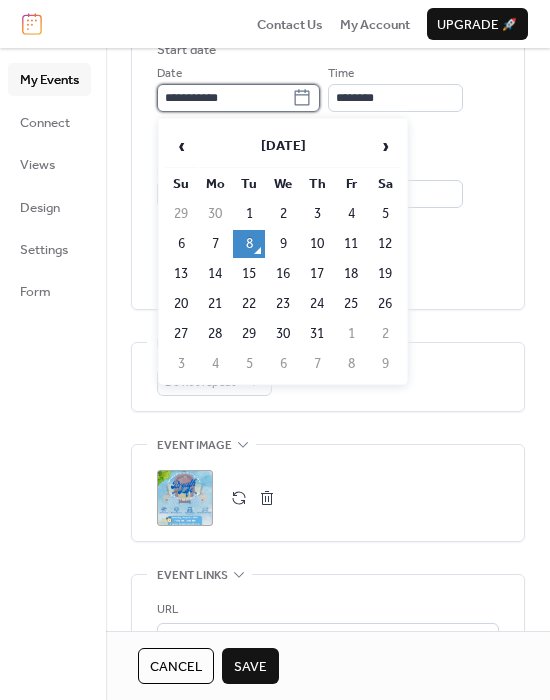 click on "**********" at bounding box center [224, 98] 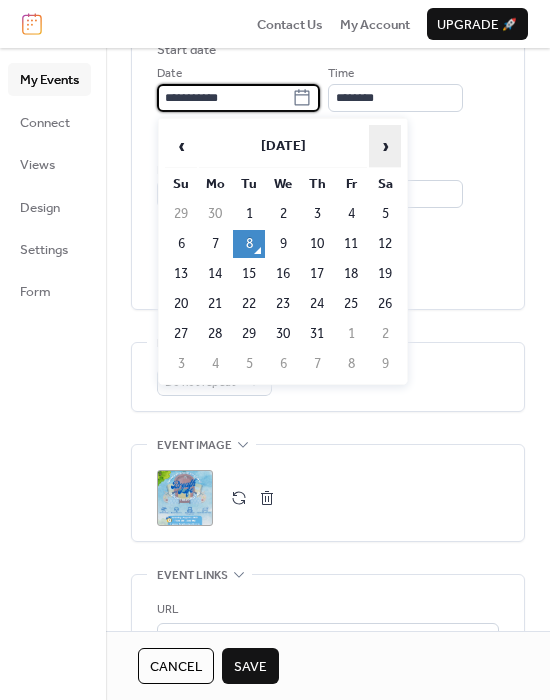 click on "›" at bounding box center (385, 146) 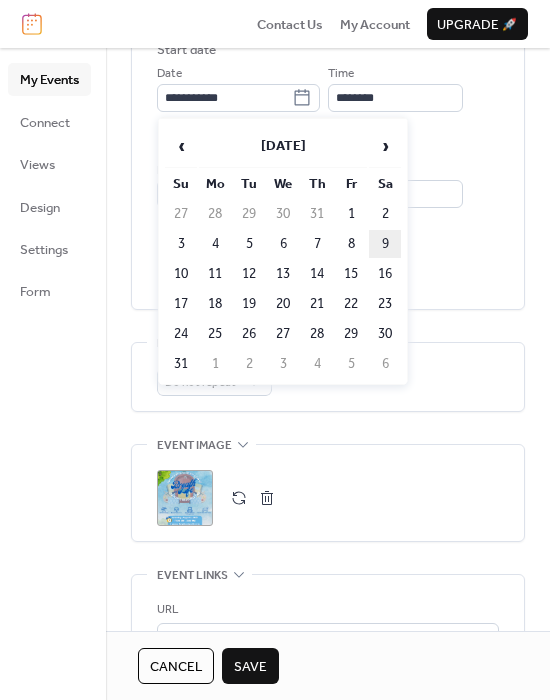 click on "9" at bounding box center [385, 244] 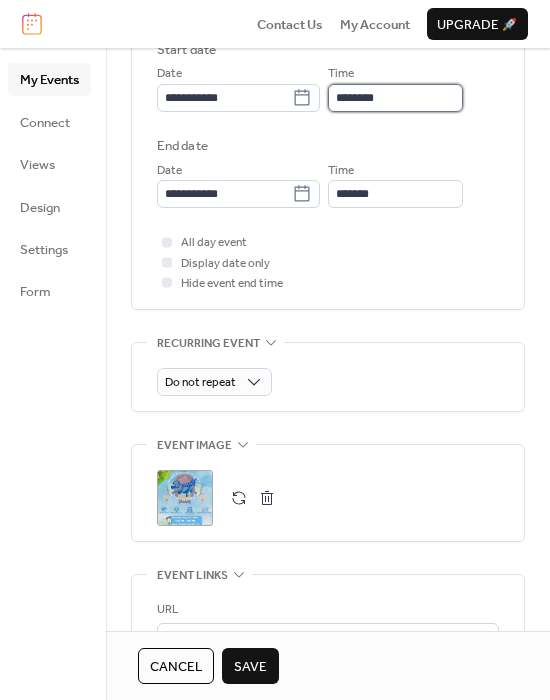 click on "********" at bounding box center [395, 98] 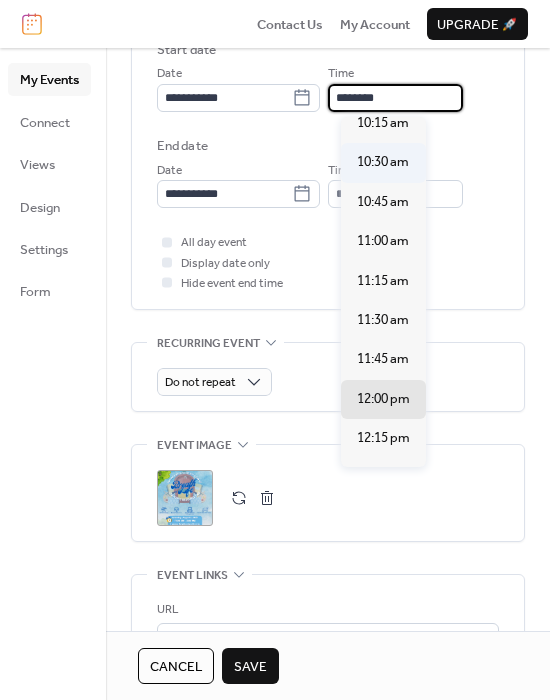 scroll, scrollTop: 1590, scrollLeft: 0, axis: vertical 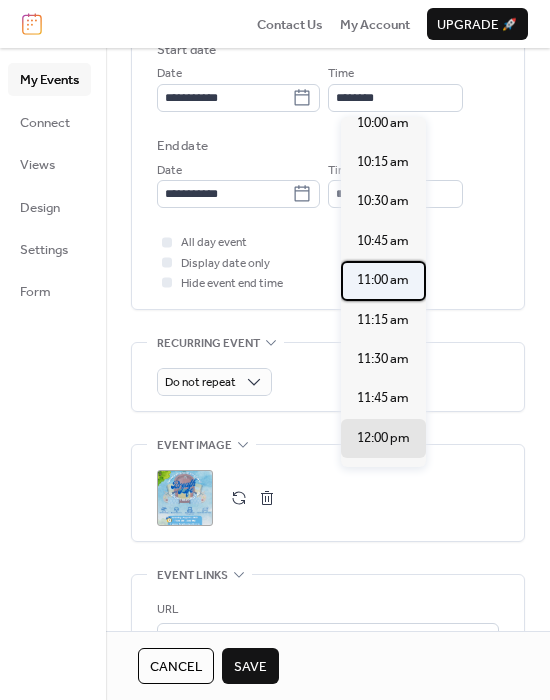 click on "11:00 am" at bounding box center (383, 280) 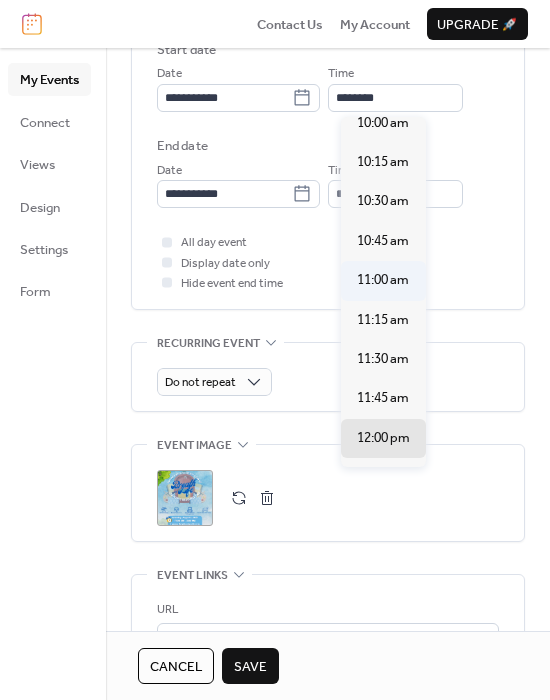 type on "********" 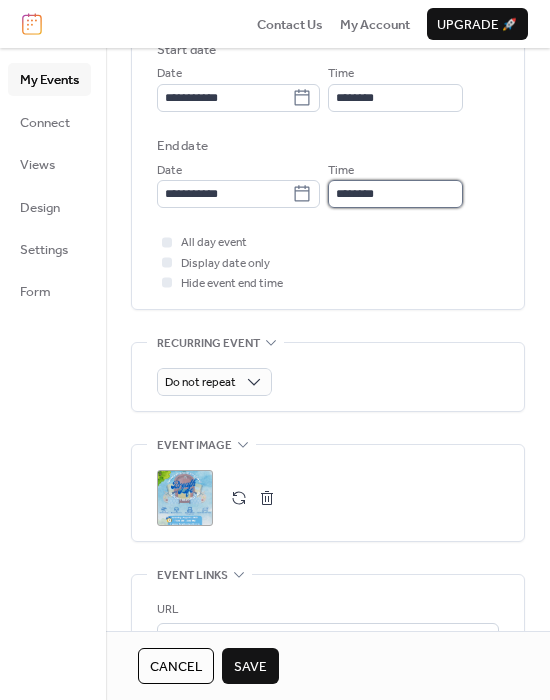 click on "********" at bounding box center (395, 194) 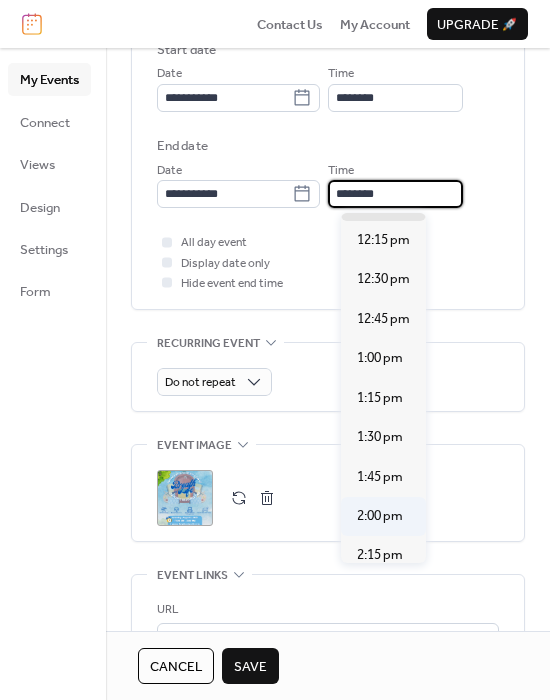 scroll, scrollTop: 300, scrollLeft: 0, axis: vertical 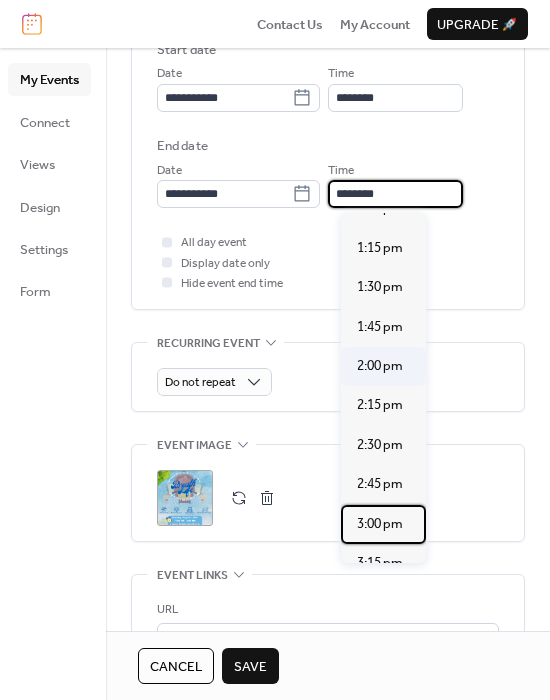 click on "3:00 pm" at bounding box center [380, 524] 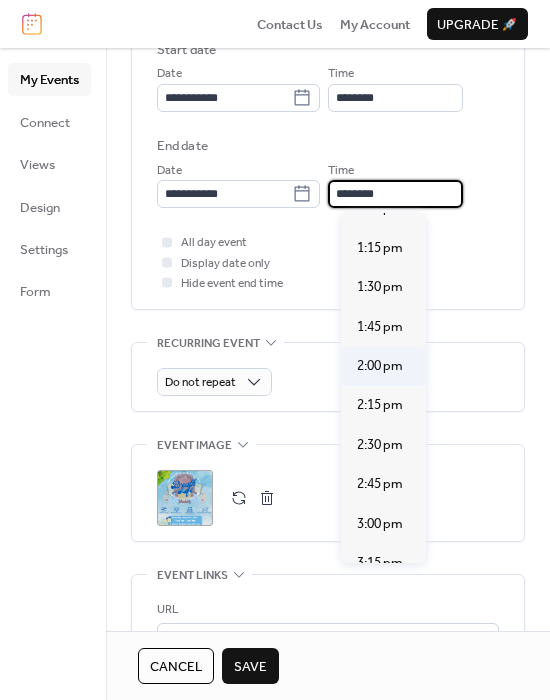 type on "*******" 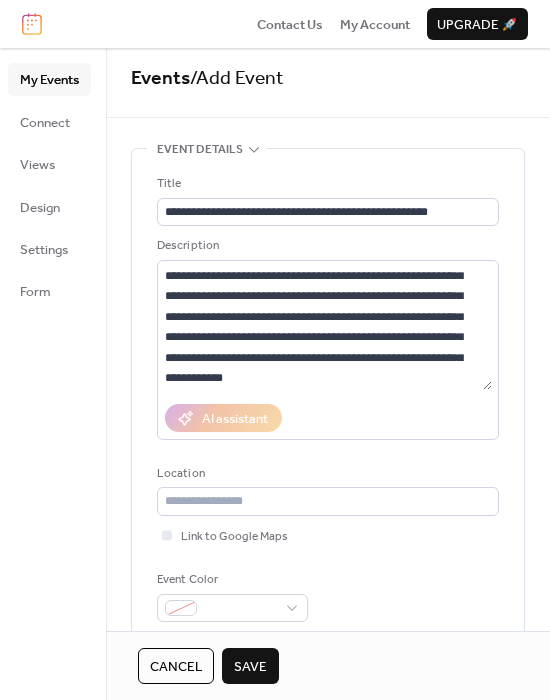 scroll, scrollTop: 0, scrollLeft: 0, axis: both 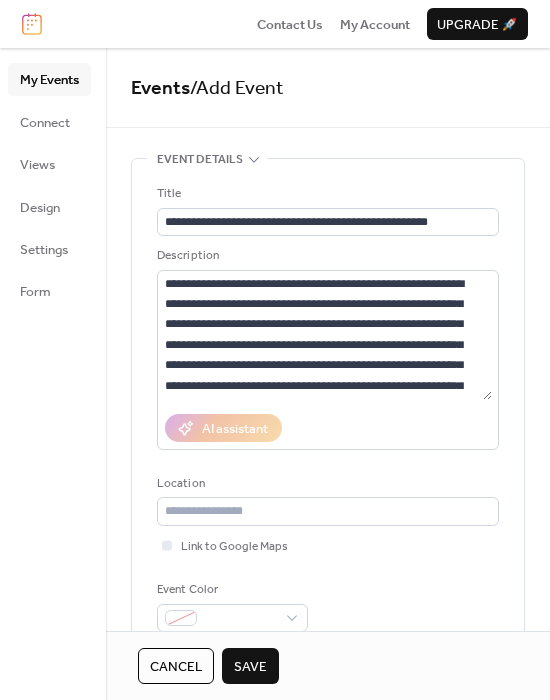 click on "Save" at bounding box center [250, 667] 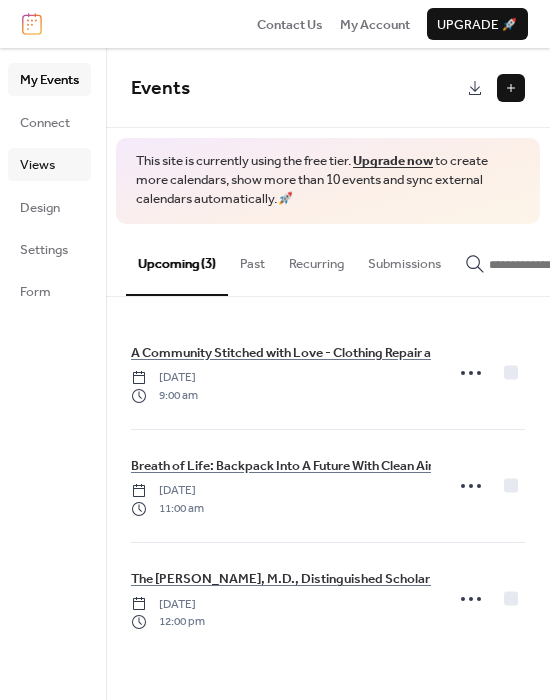 click on "Views" at bounding box center [37, 165] 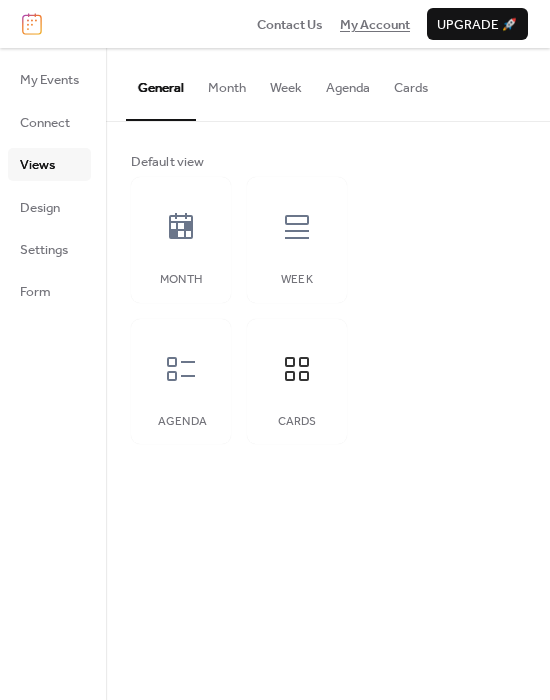 click on "My Account" at bounding box center (375, 25) 